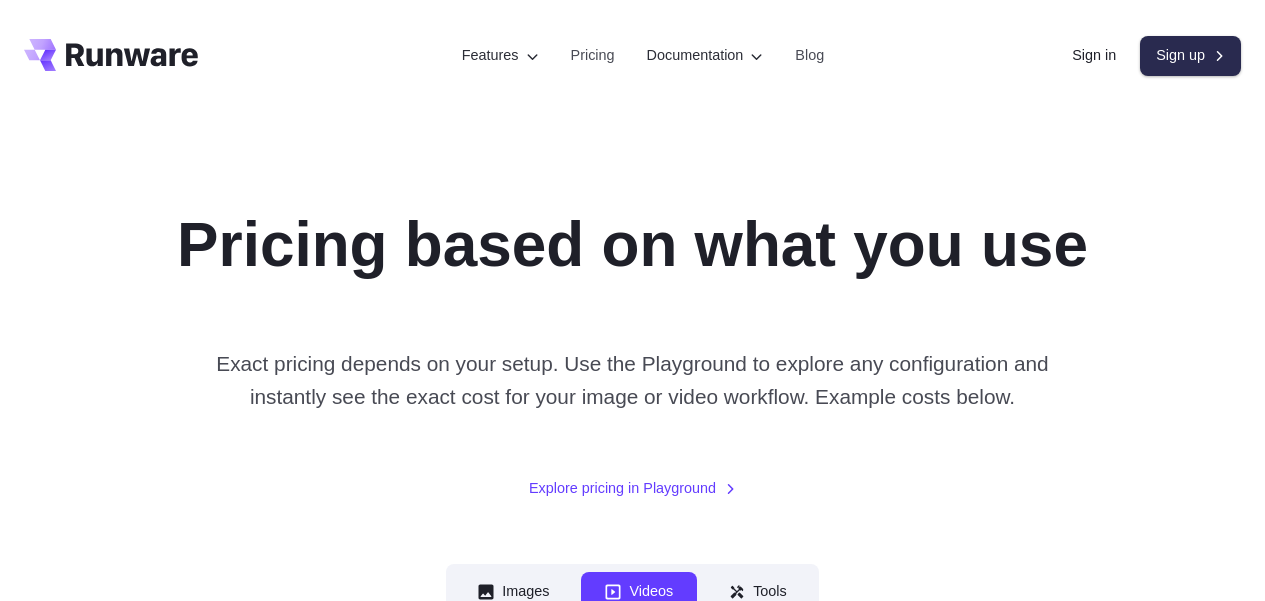 scroll, scrollTop: 0, scrollLeft: 0, axis: both 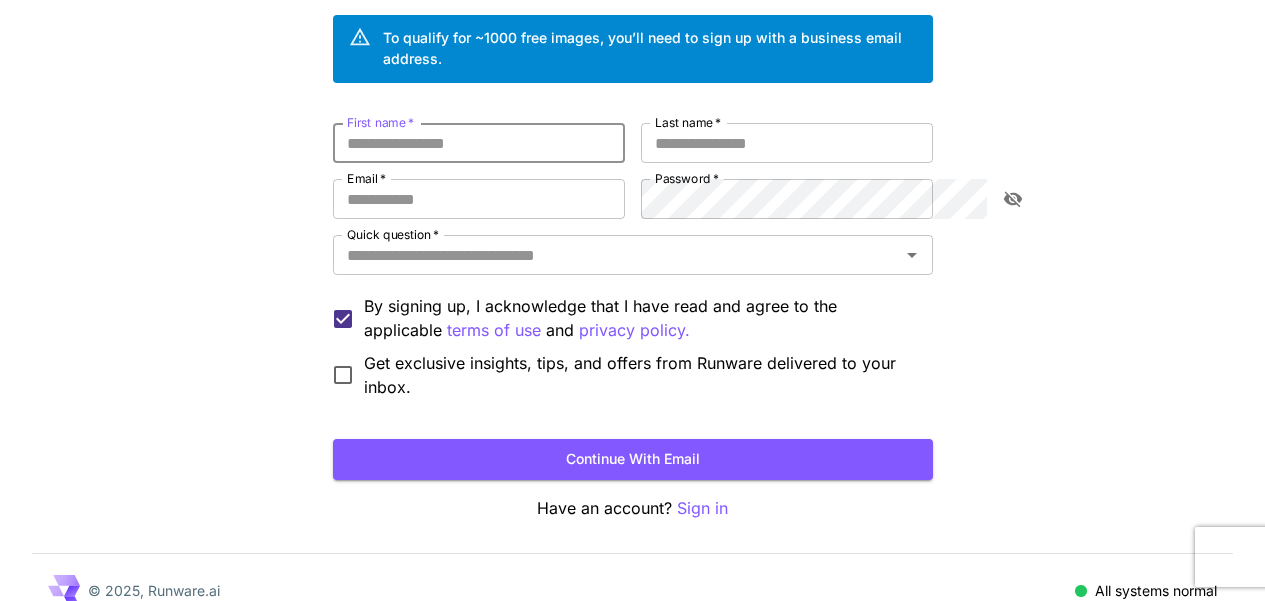click on "First name   *" at bounding box center [479, 143] 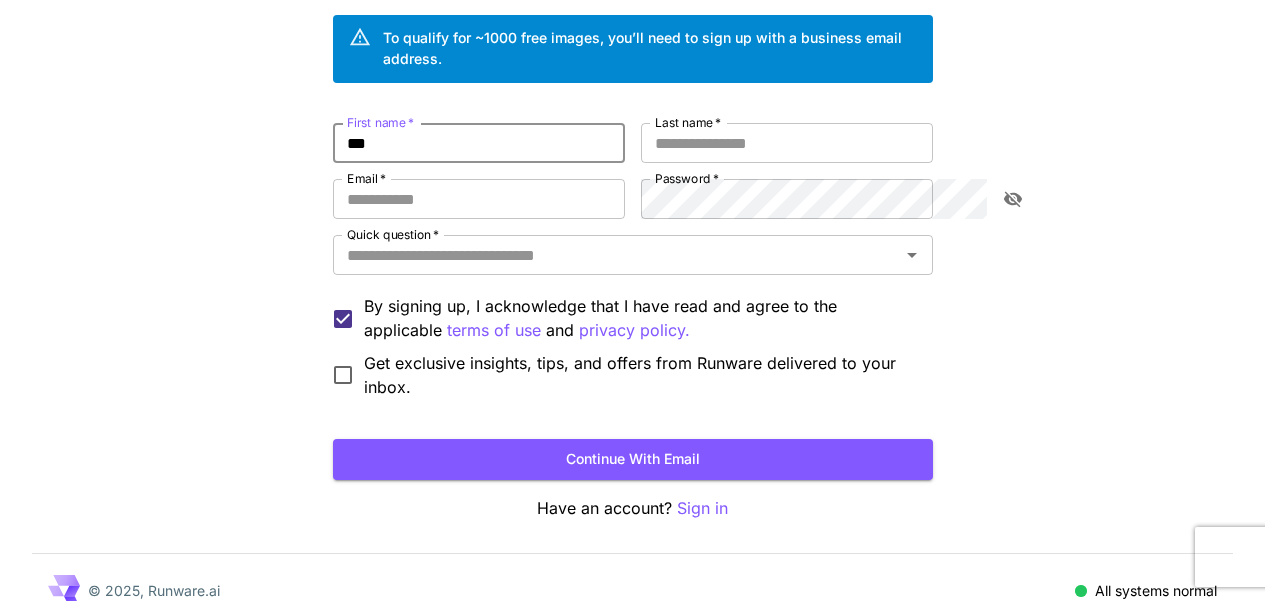 type on "***" 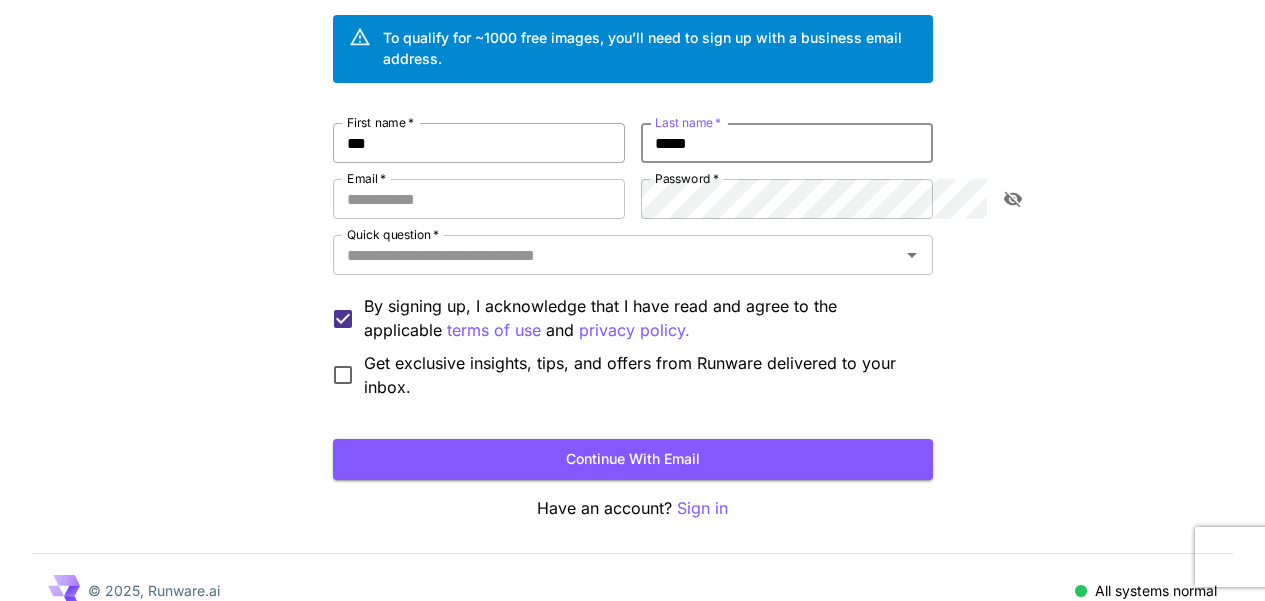 type on "*****" 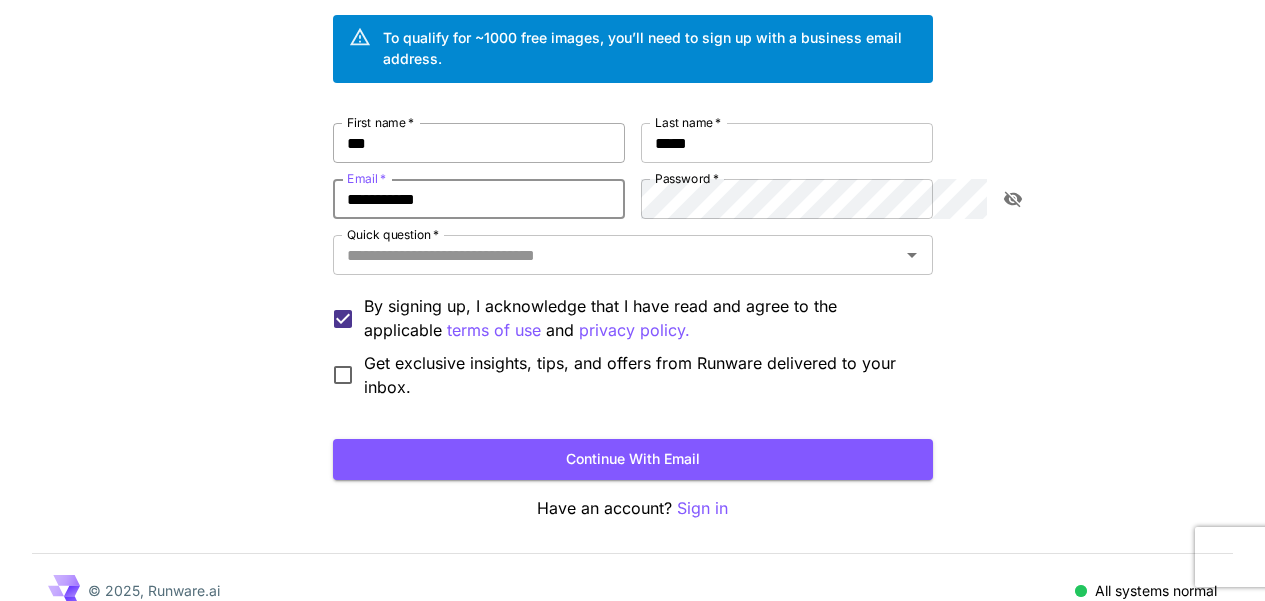 type on "**********" 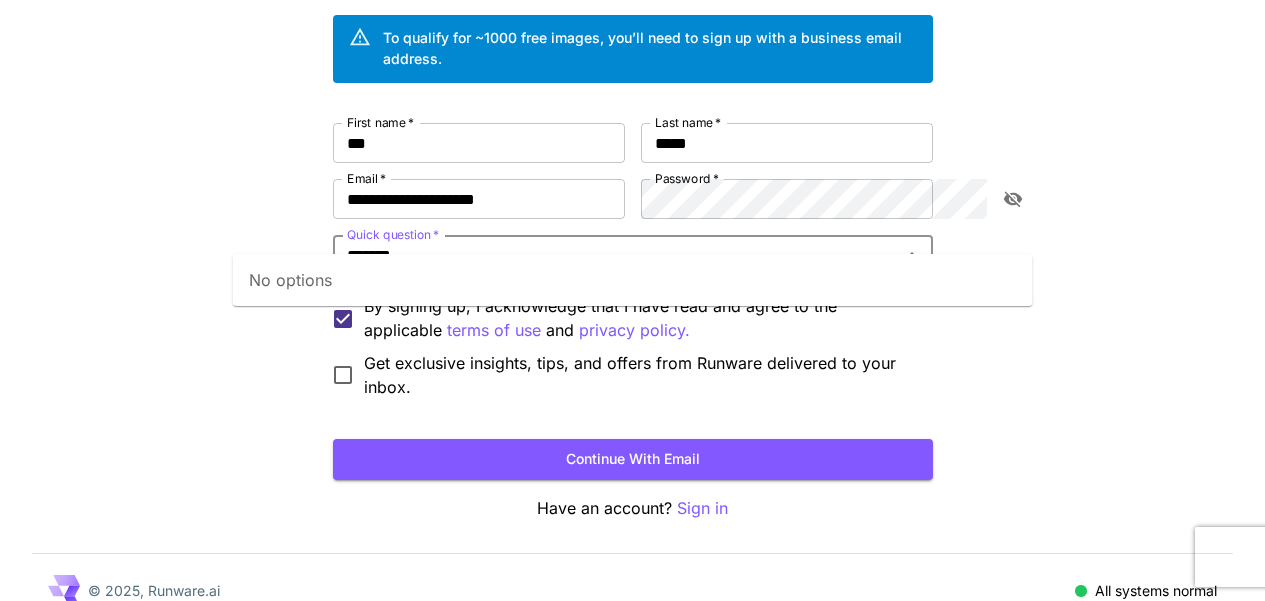 type on "******" 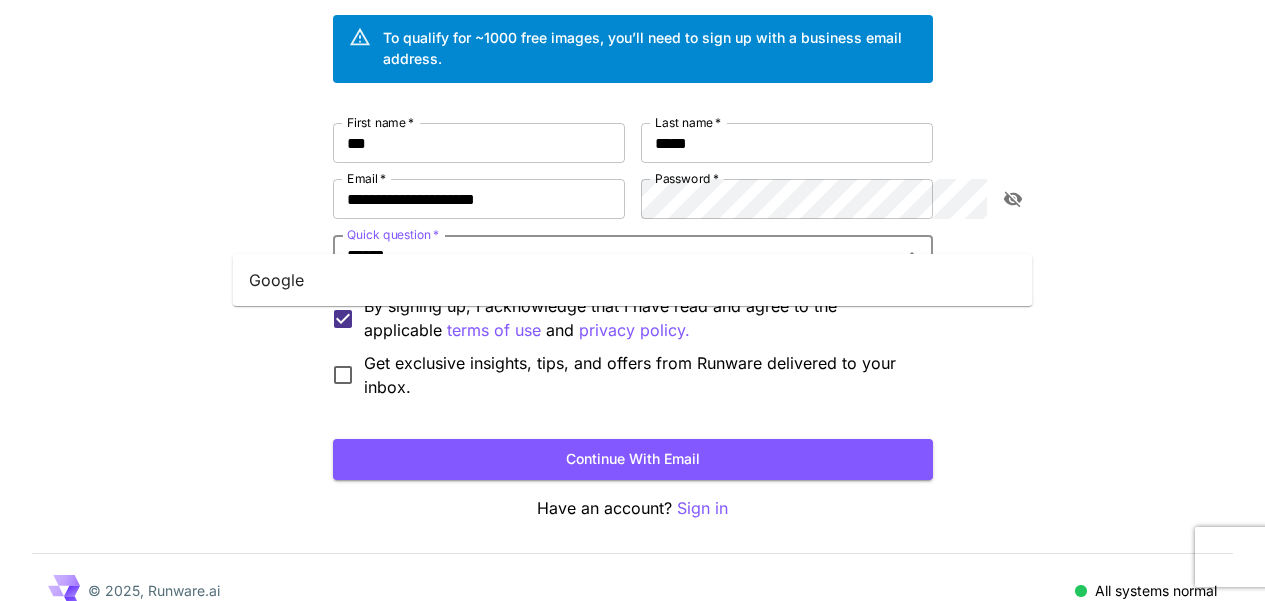 drag, startPoint x: 289, startPoint y: 281, endPoint x: 320, endPoint y: 291, distance: 32.572994 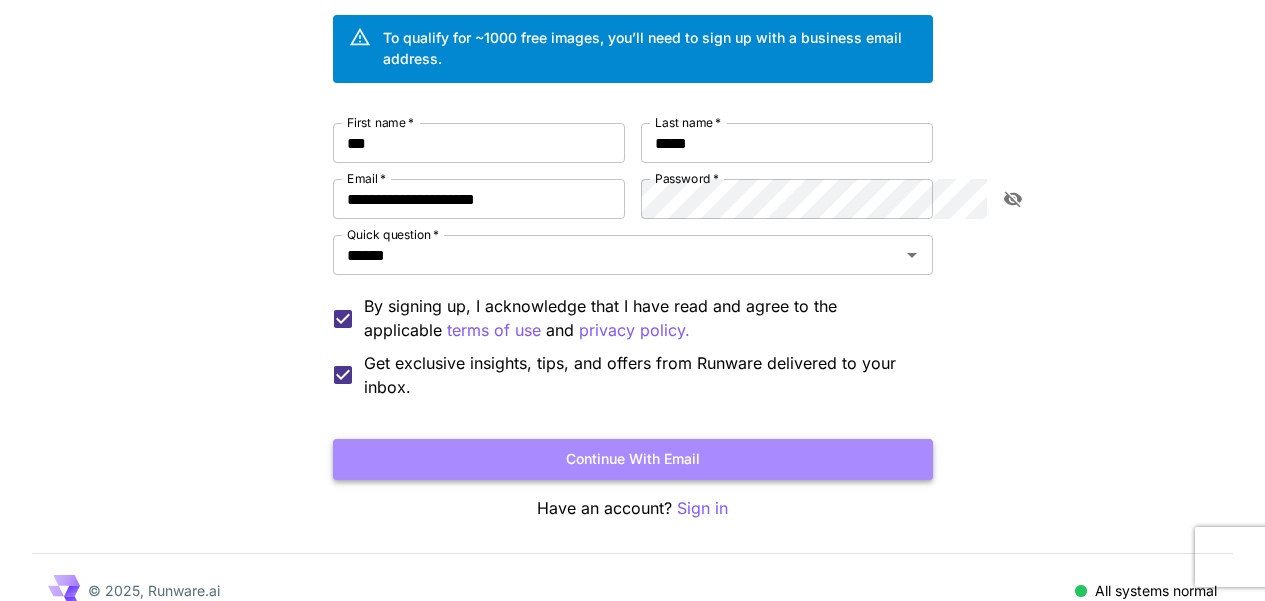 click on "Continue with email" at bounding box center (633, 459) 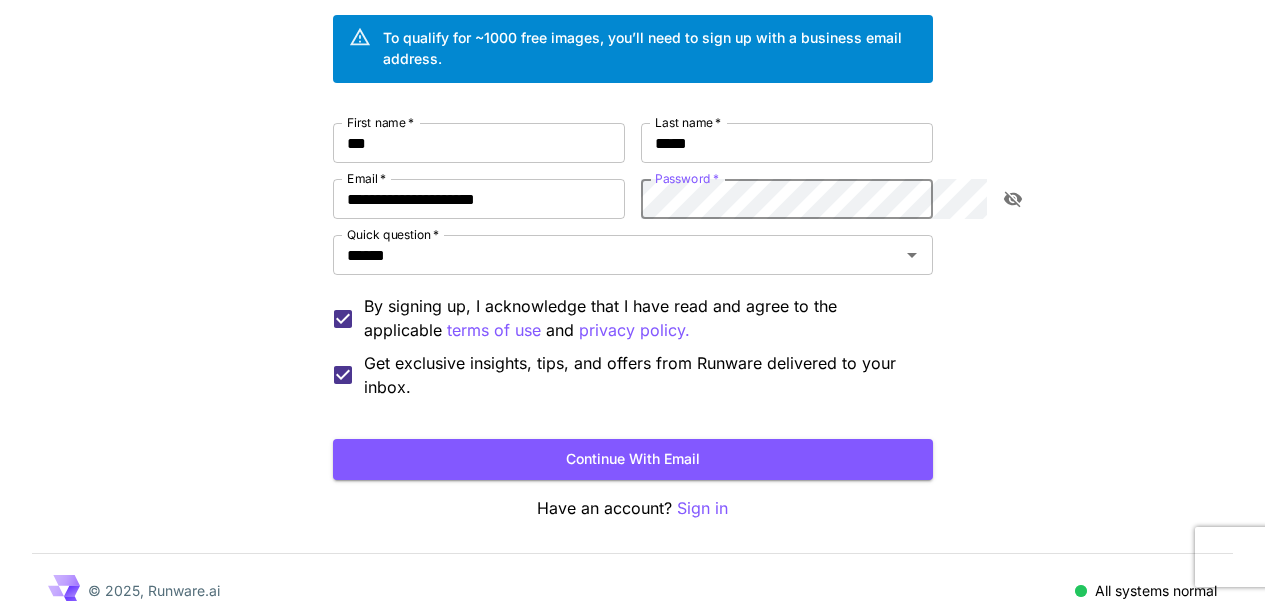 click on "Continue with email" at bounding box center [633, 459] 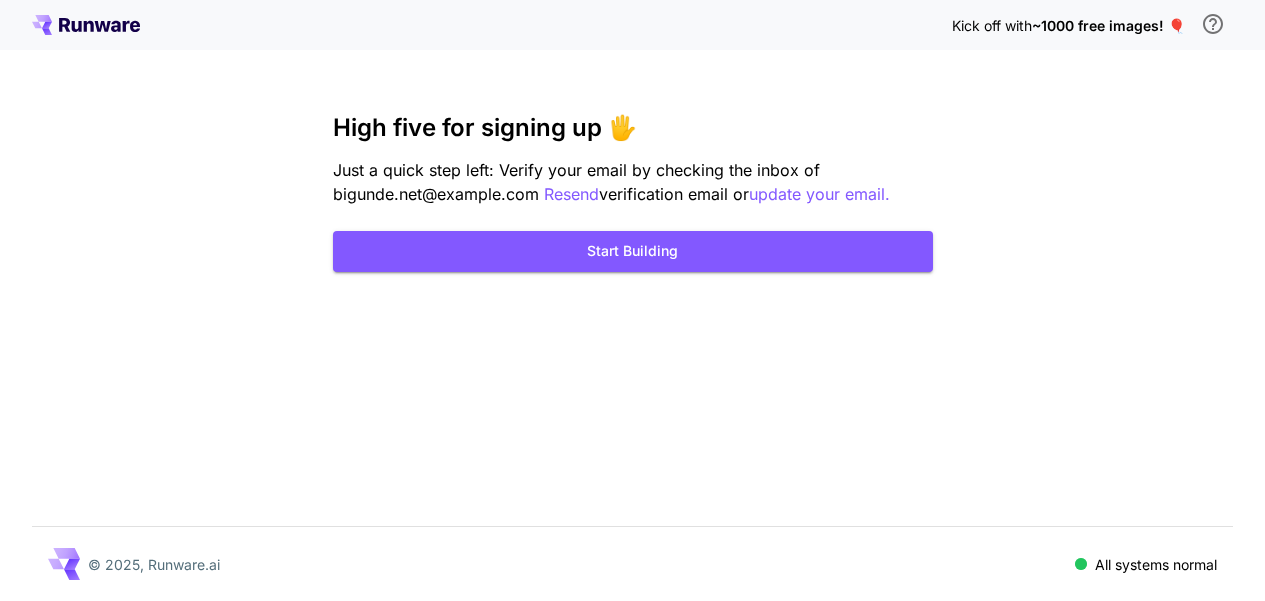 scroll, scrollTop: 0, scrollLeft: 0, axis: both 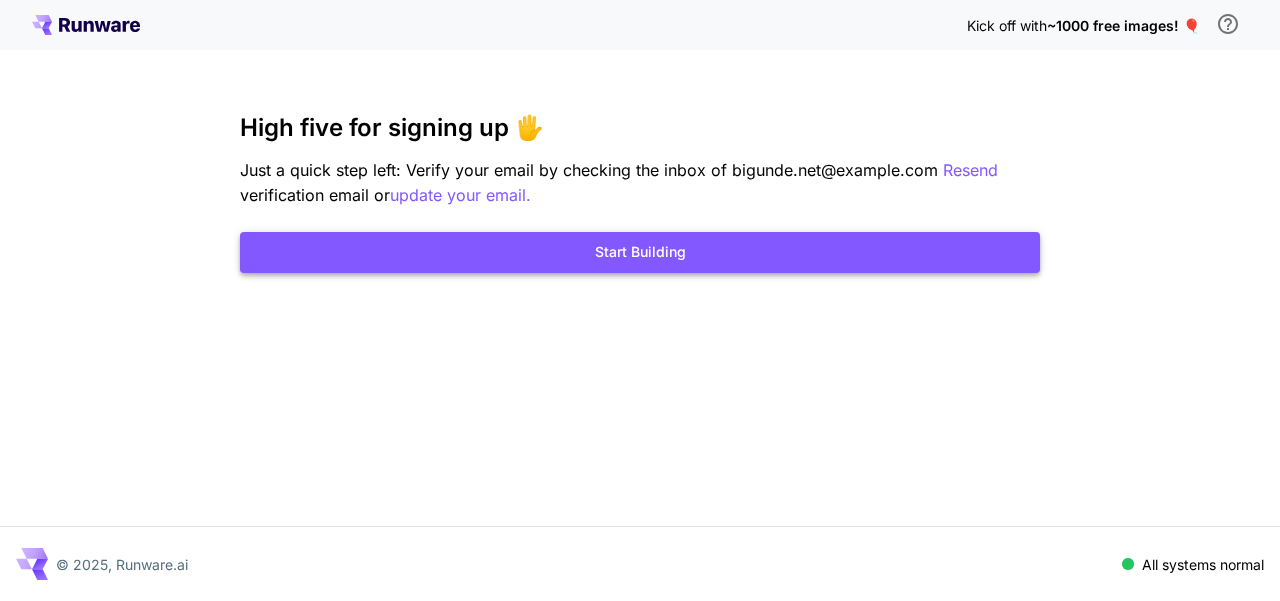 click on "Start Building" at bounding box center (640, 252) 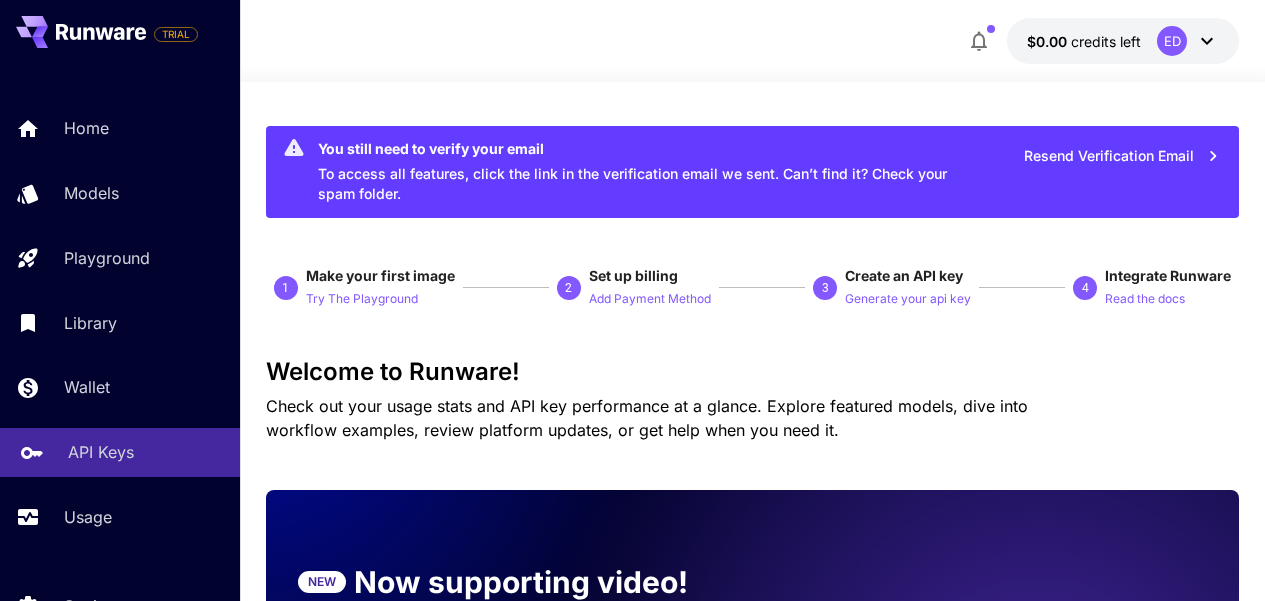 click on "API Keys" at bounding box center (101, 452) 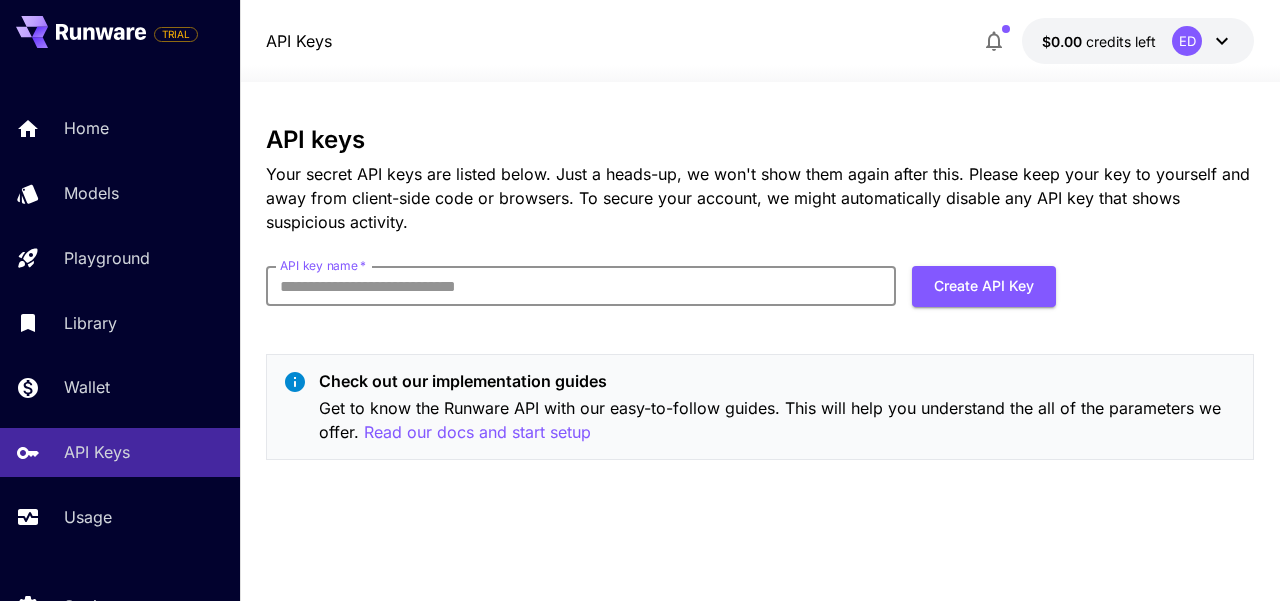 click on "API key name   *" at bounding box center (581, 286) 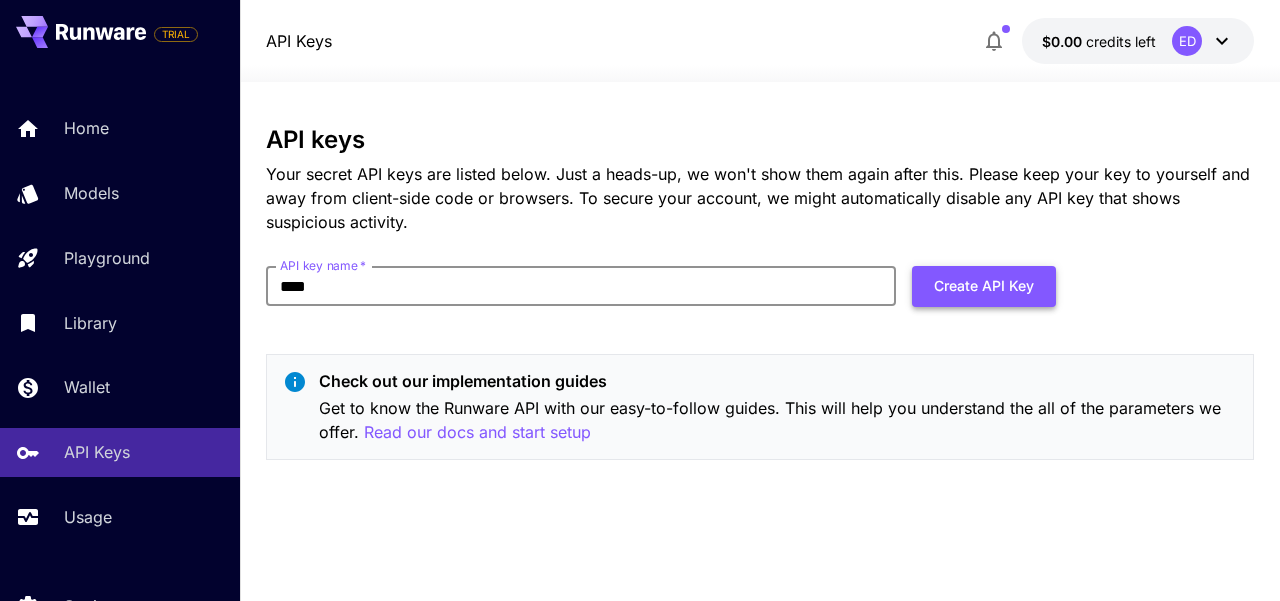 type on "****" 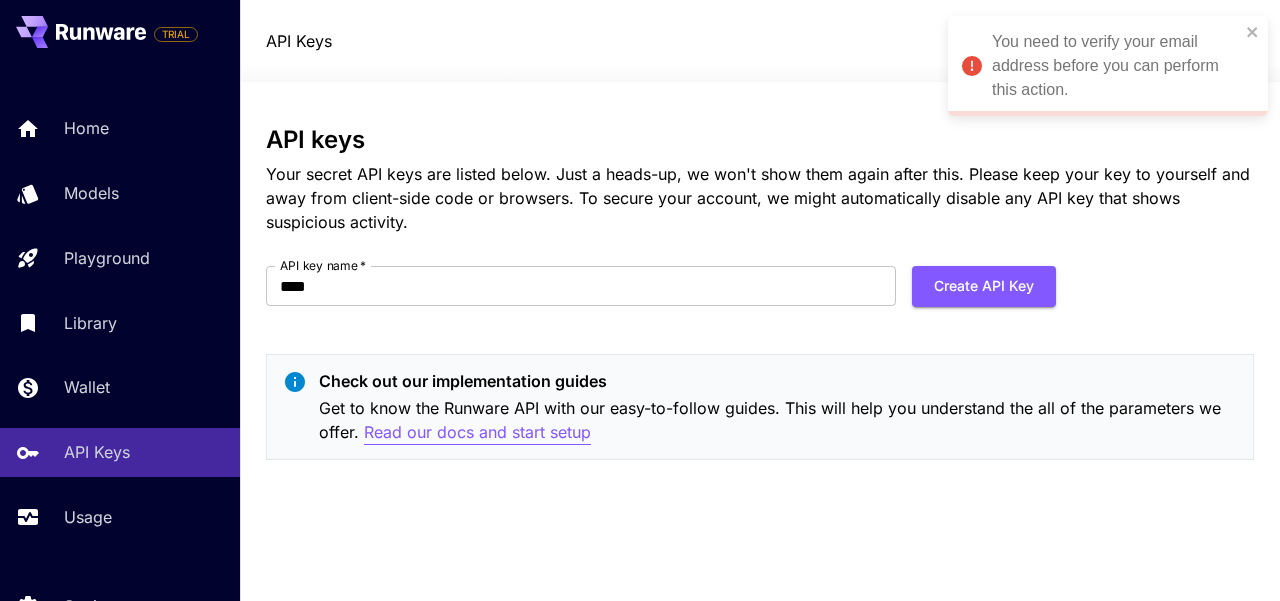 click on "Read our docs and start setup" at bounding box center (477, 432) 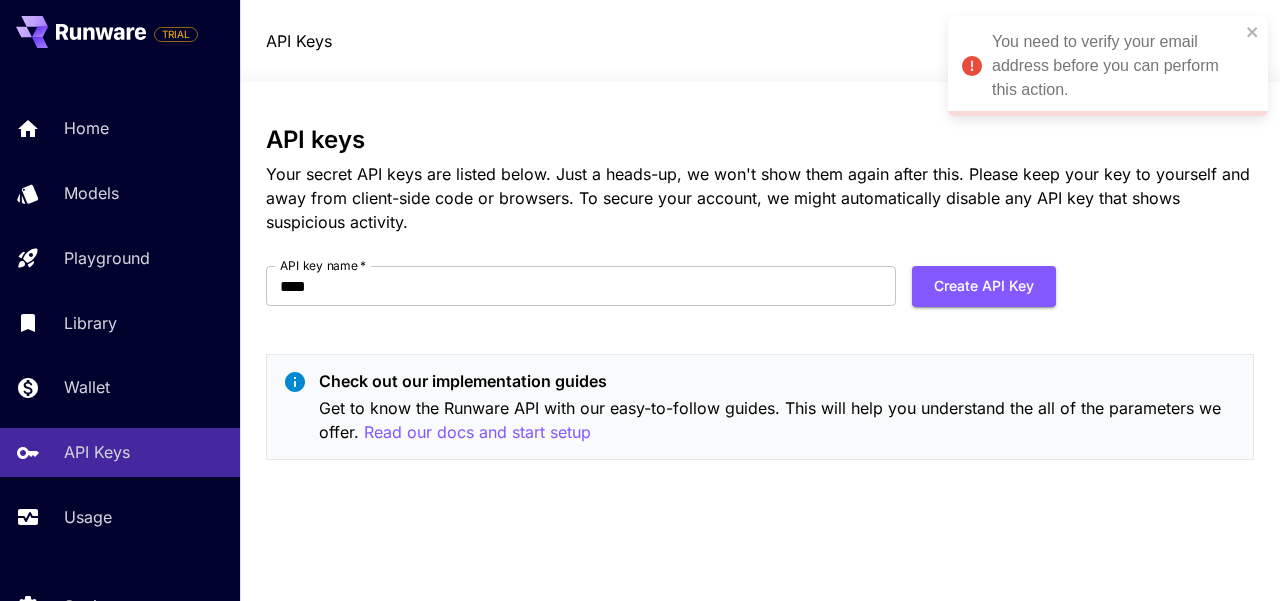 drag, startPoint x: 1047, startPoint y: 285, endPoint x: 1175, endPoint y: 273, distance: 128.56126 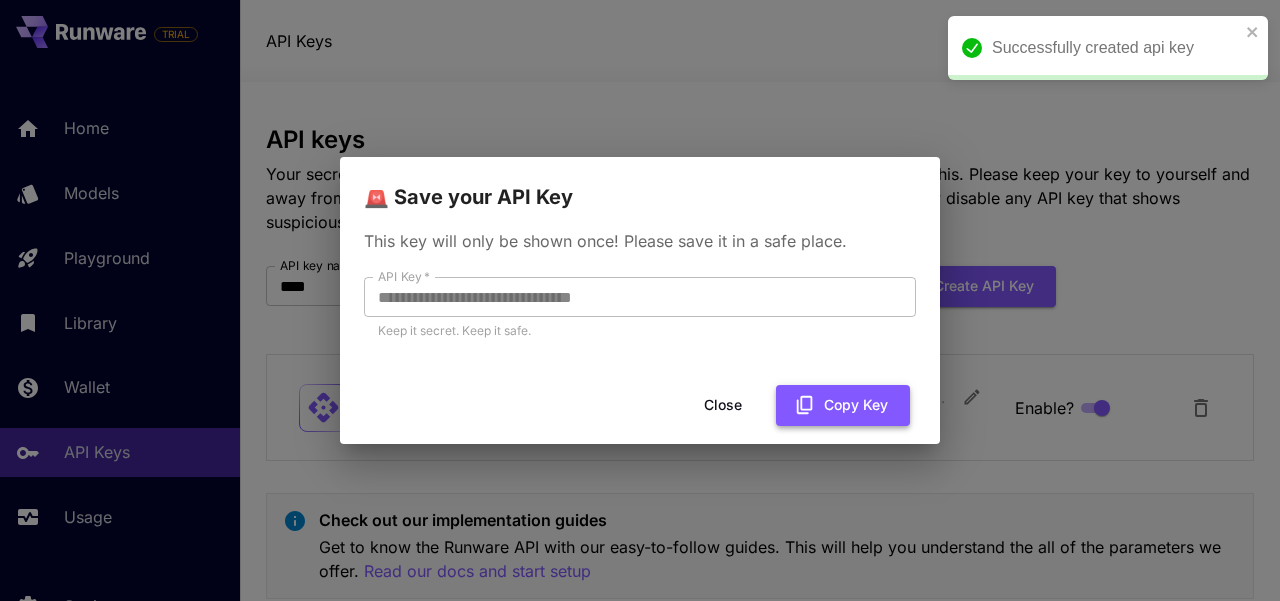 click 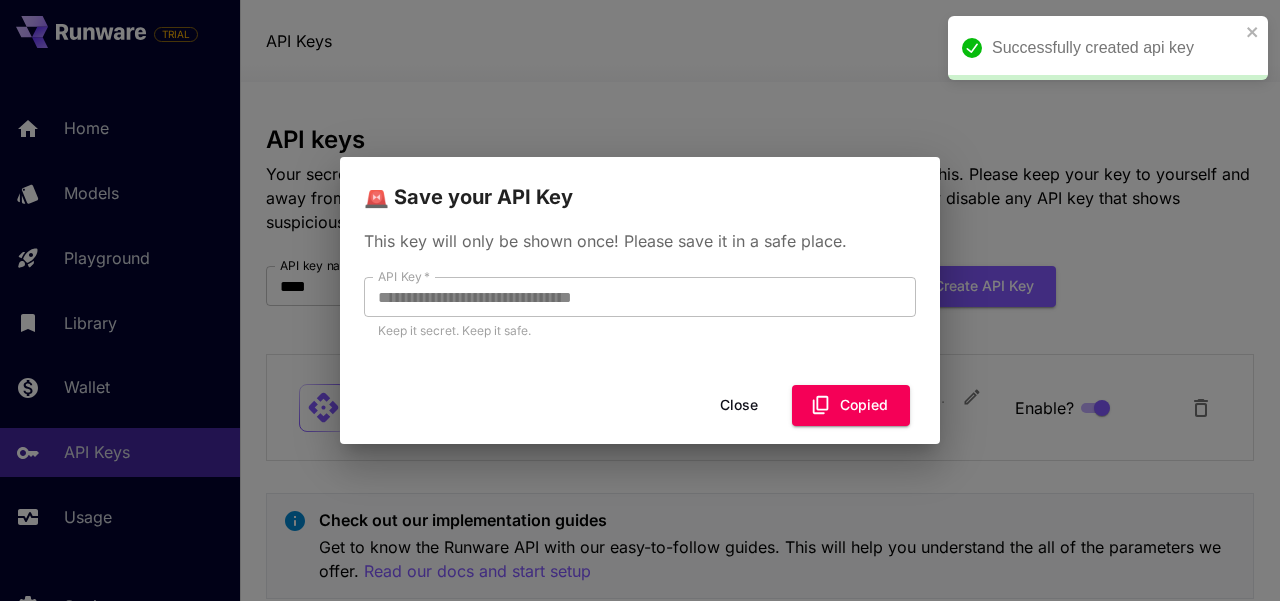 click on "Close" at bounding box center (739, 405) 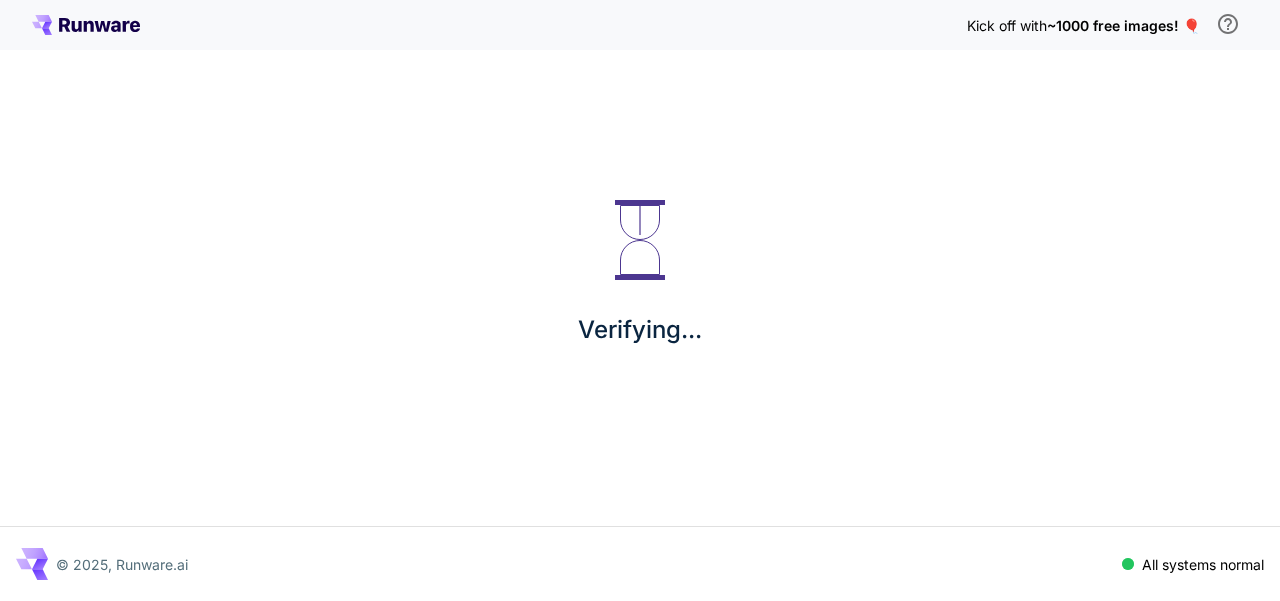scroll, scrollTop: 0, scrollLeft: 0, axis: both 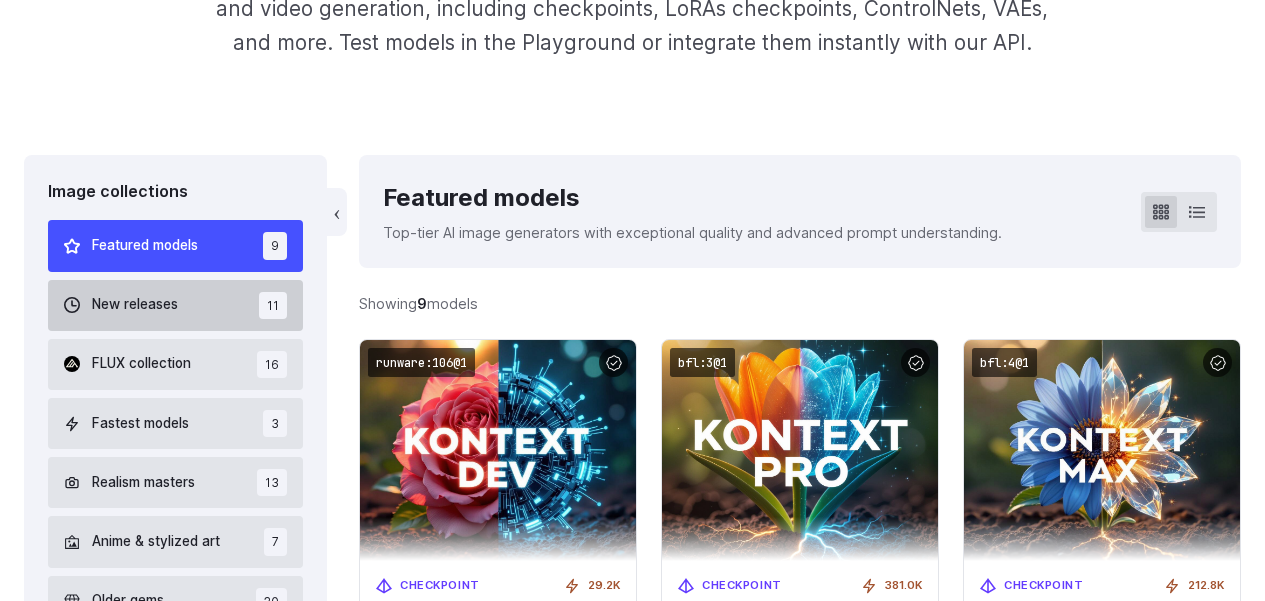 click on "New releases     11" at bounding box center (175, 305) 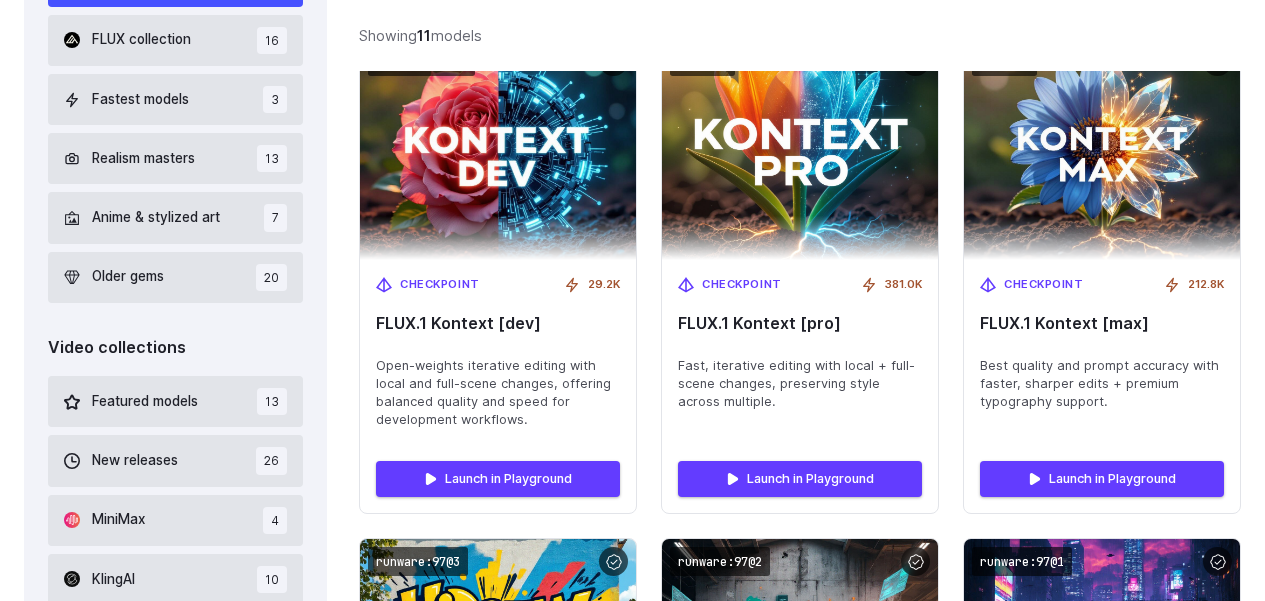 scroll, scrollTop: 772, scrollLeft: 0, axis: vertical 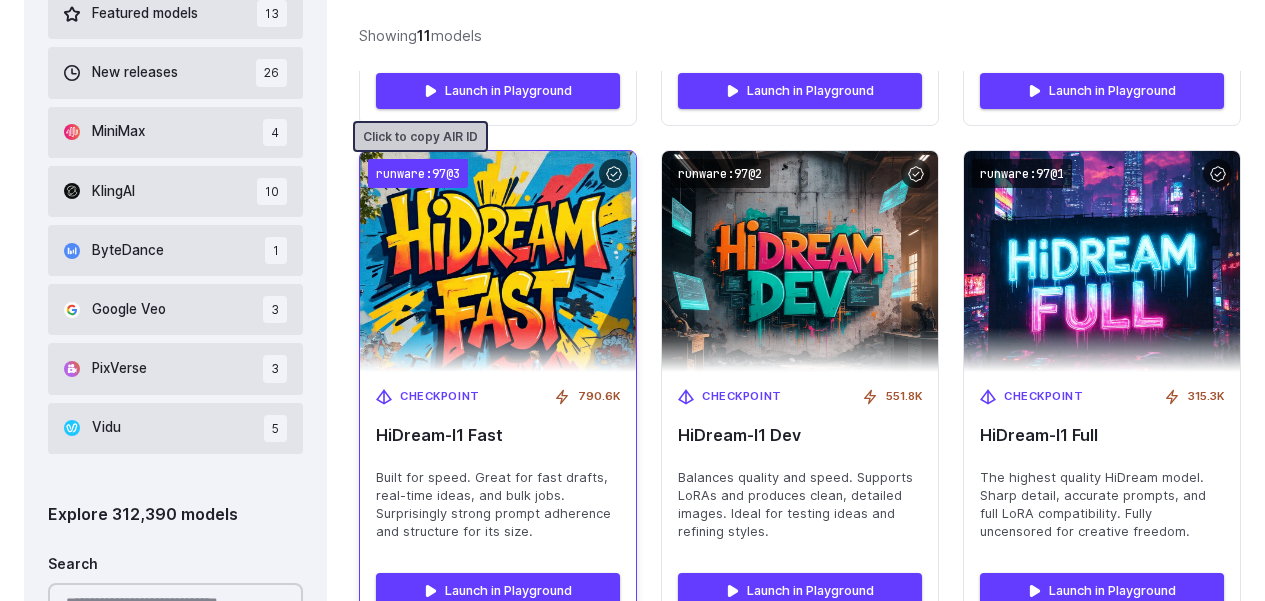 click on "runware:97@3" at bounding box center [418, 173] 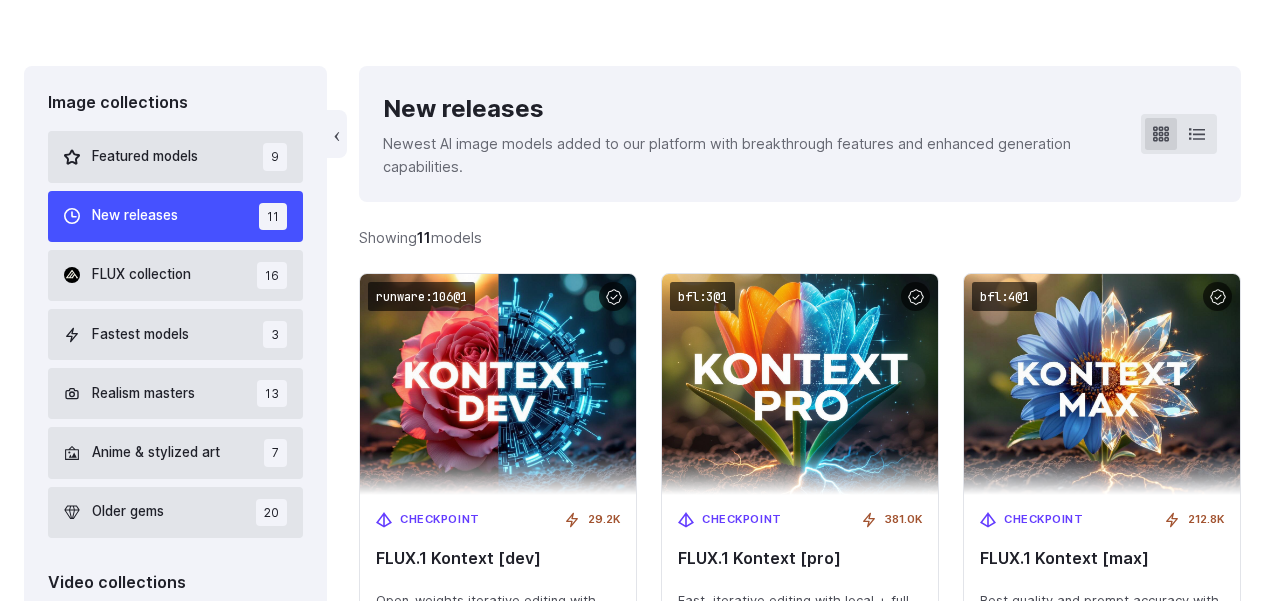 scroll, scrollTop: 559, scrollLeft: 0, axis: vertical 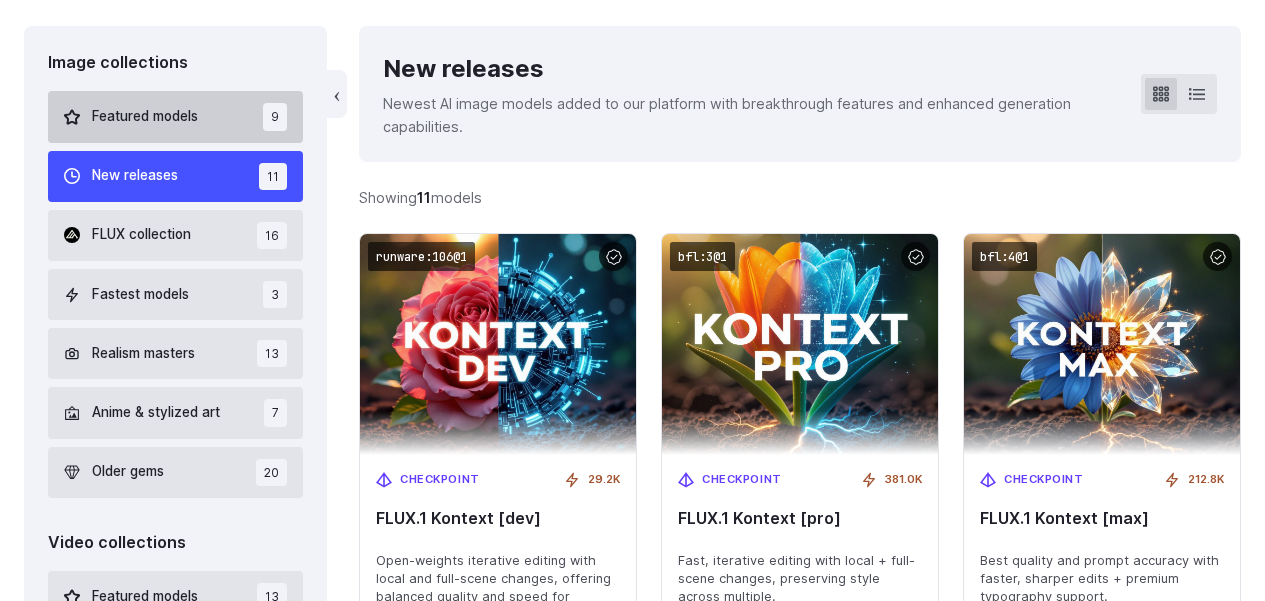 click on "Featured models     9" at bounding box center (175, 116) 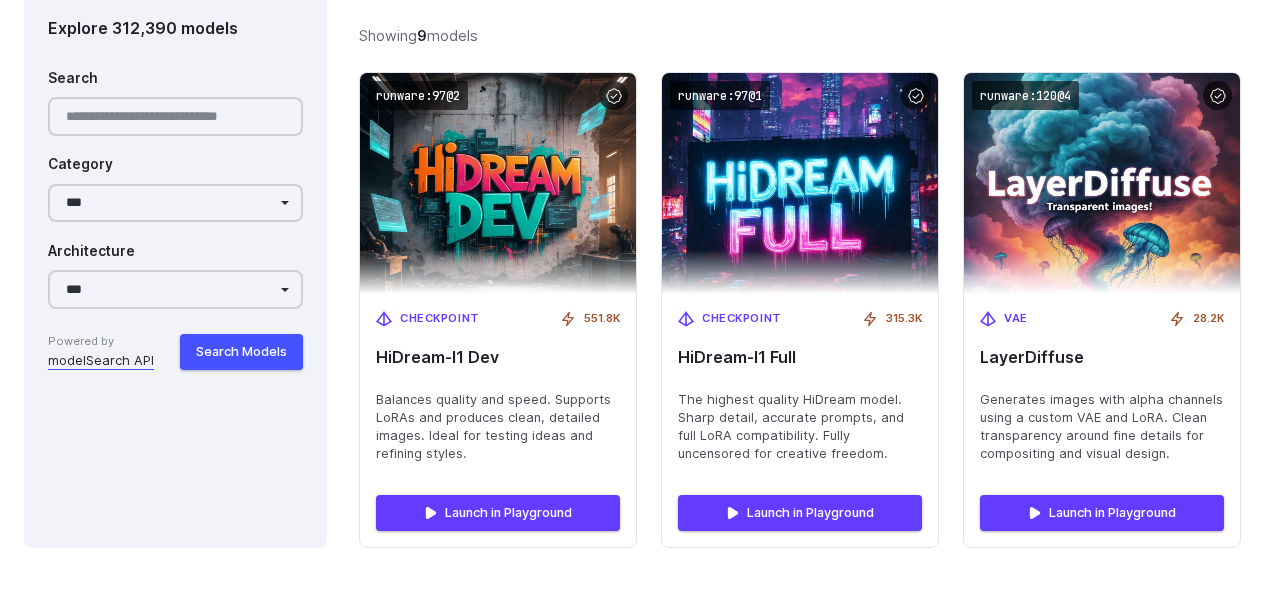 scroll, scrollTop: 1696, scrollLeft: 0, axis: vertical 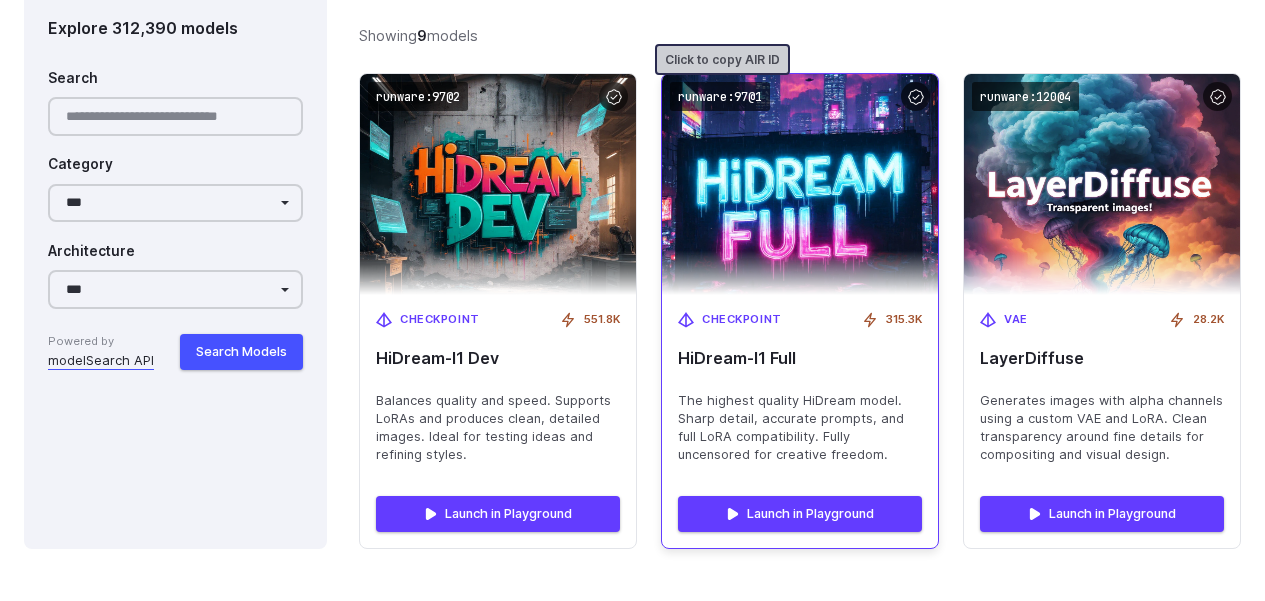 drag, startPoint x: 720, startPoint y: 94, endPoint x: 721, endPoint y: 116, distance: 22.022715 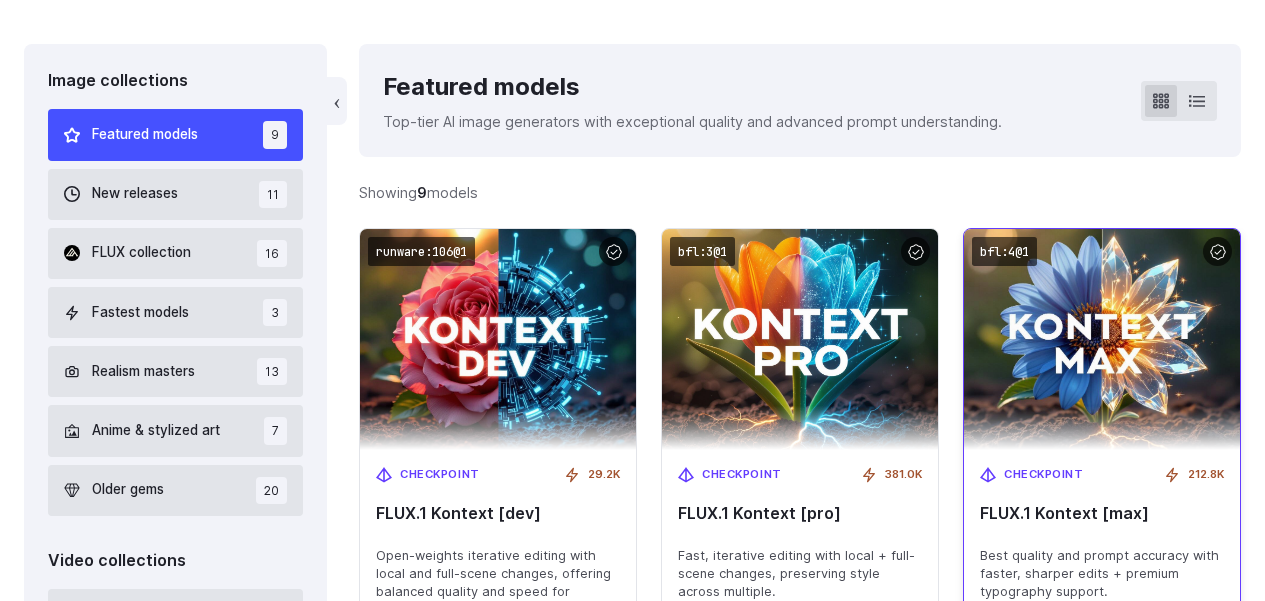 scroll, scrollTop: 932, scrollLeft: 0, axis: vertical 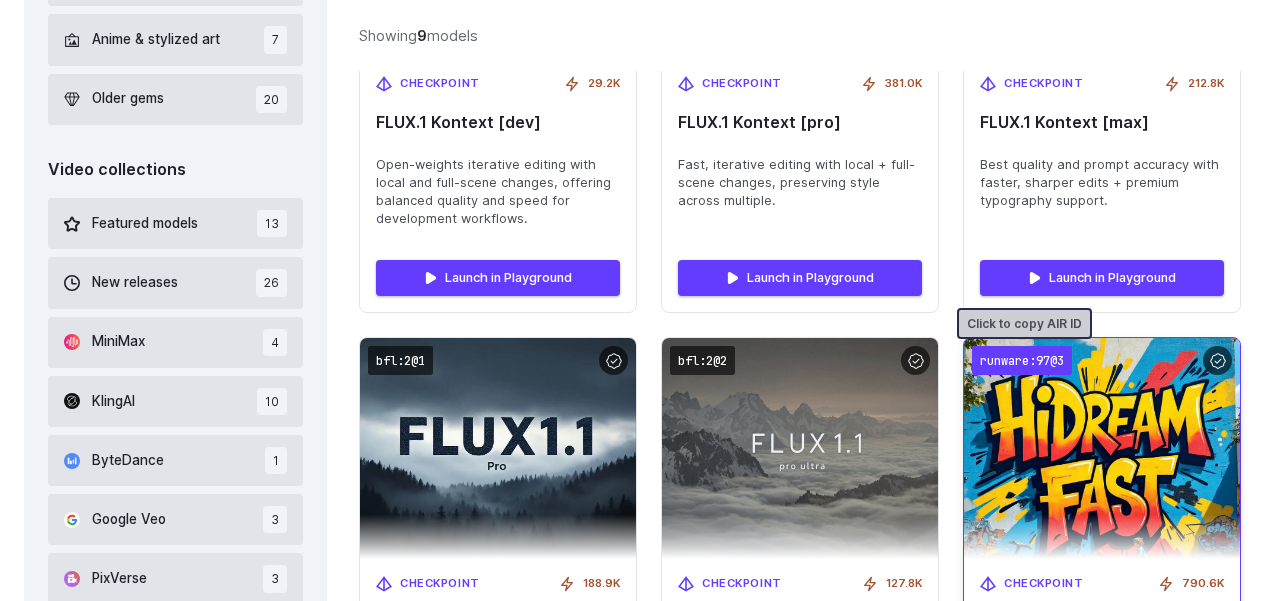 click on "runware:97@3" at bounding box center [1022, 360] 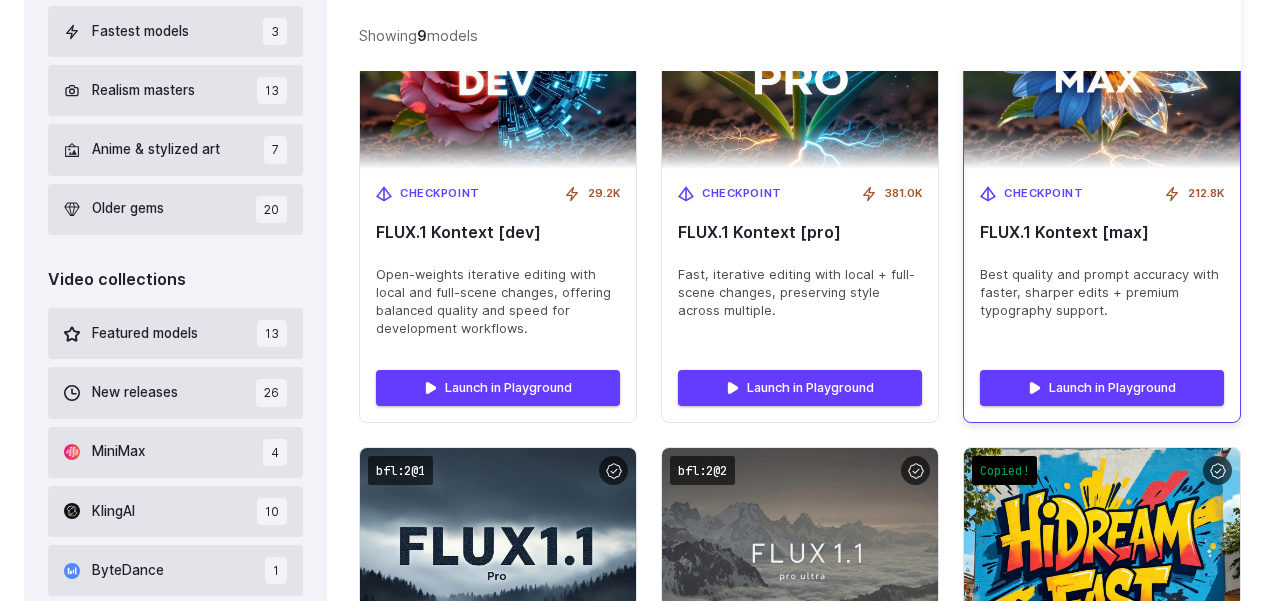 scroll, scrollTop: 691, scrollLeft: 0, axis: vertical 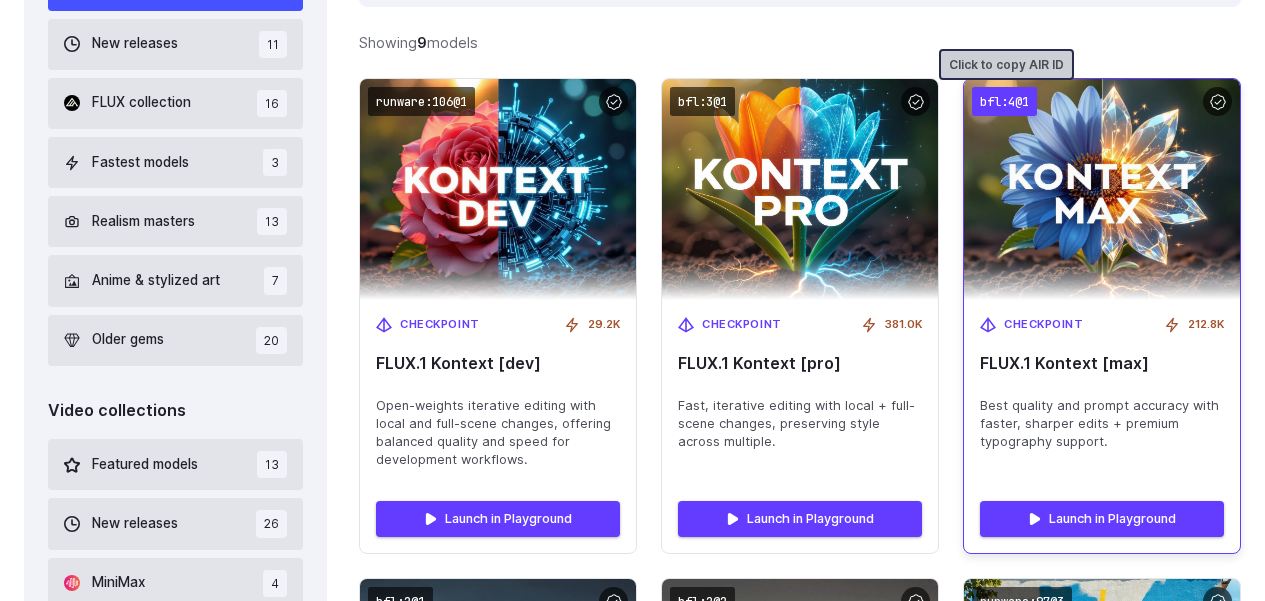click on "bfl:4@1" at bounding box center [1004, 101] 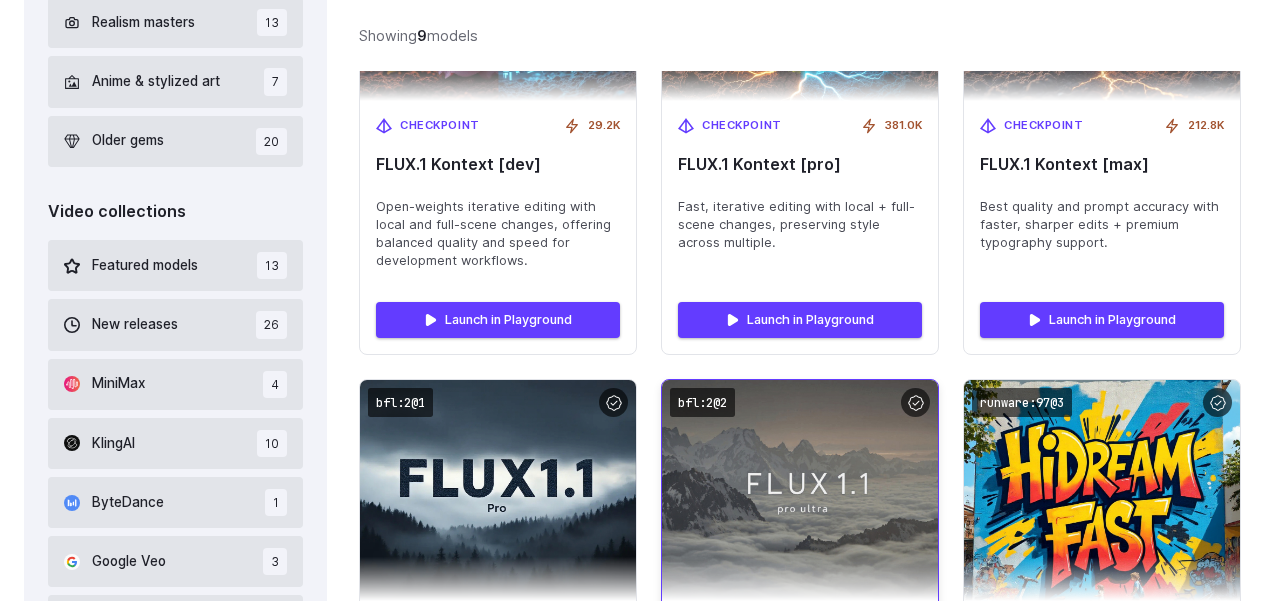 scroll, scrollTop: 1048, scrollLeft: 0, axis: vertical 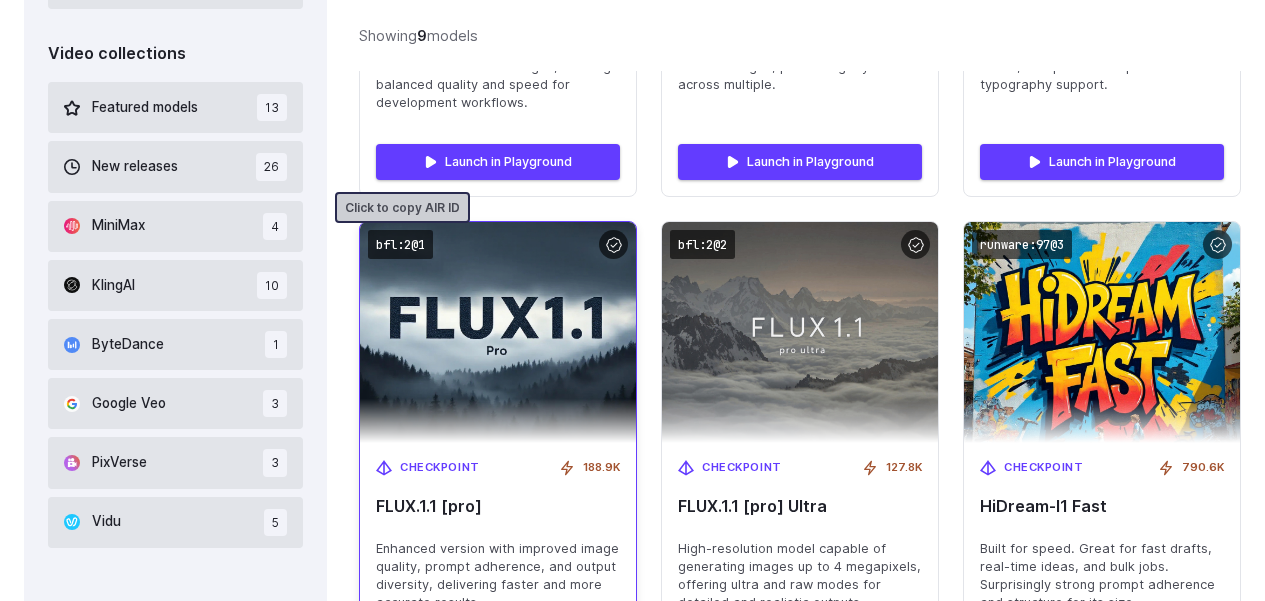 drag, startPoint x: 397, startPoint y: 242, endPoint x: 417, endPoint y: 261, distance: 27.58623 